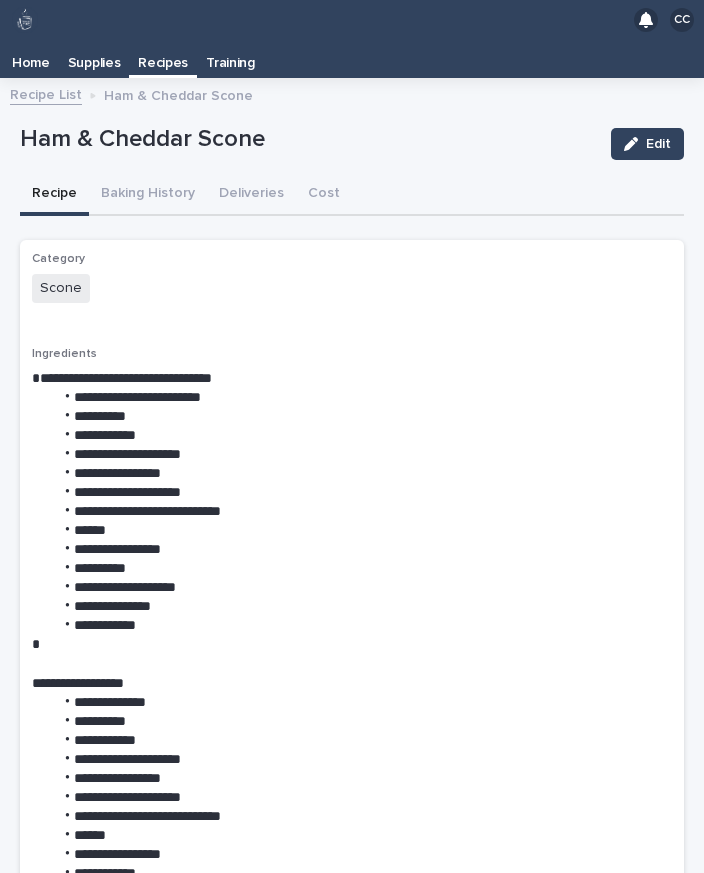 scroll, scrollTop: 0, scrollLeft: 0, axis: both 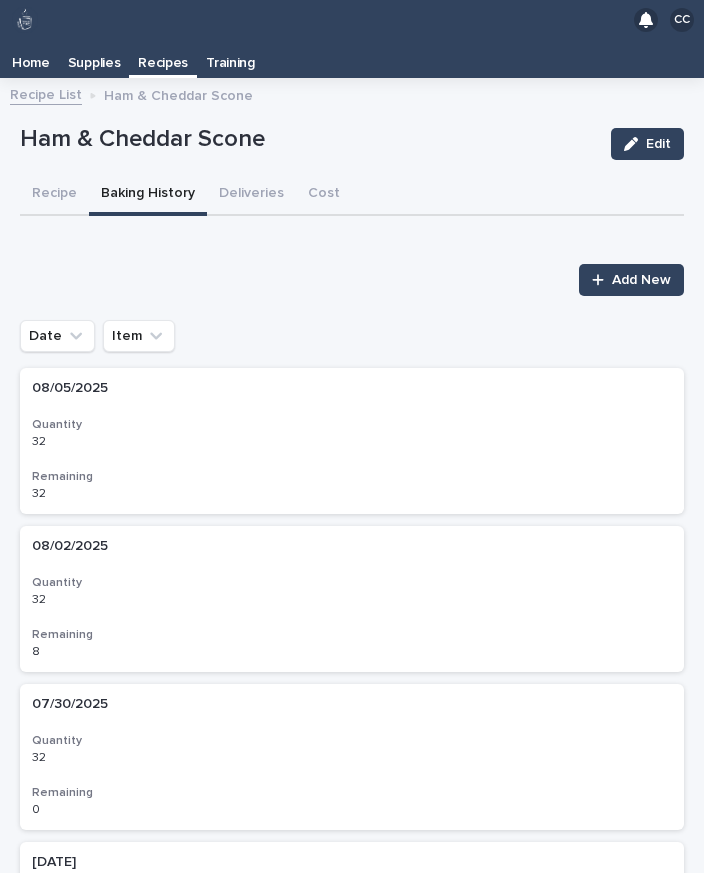 click on "Recipes" at bounding box center (163, 56) 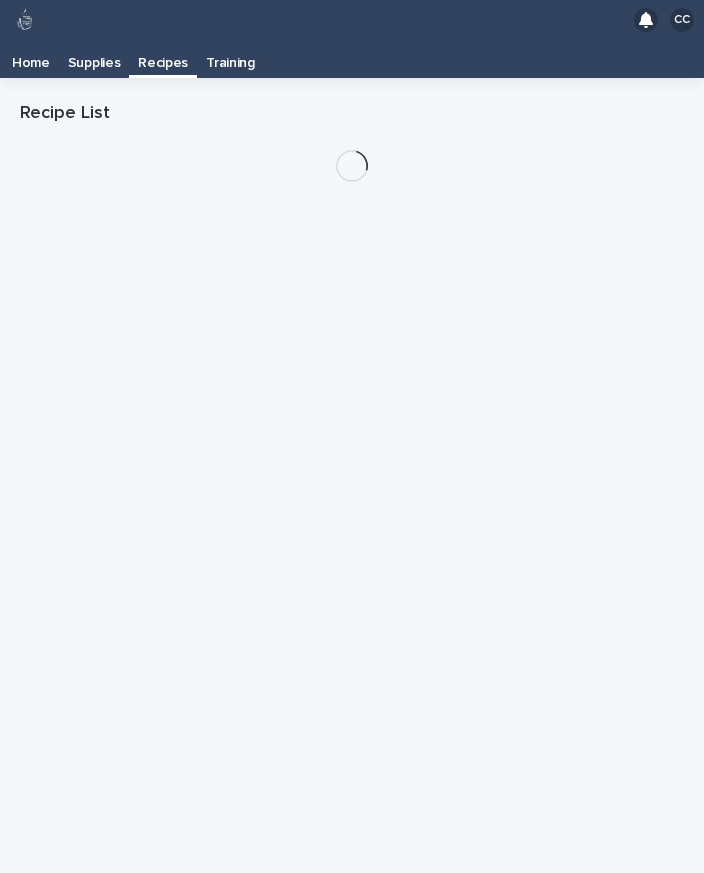 scroll, scrollTop: 32, scrollLeft: 0, axis: vertical 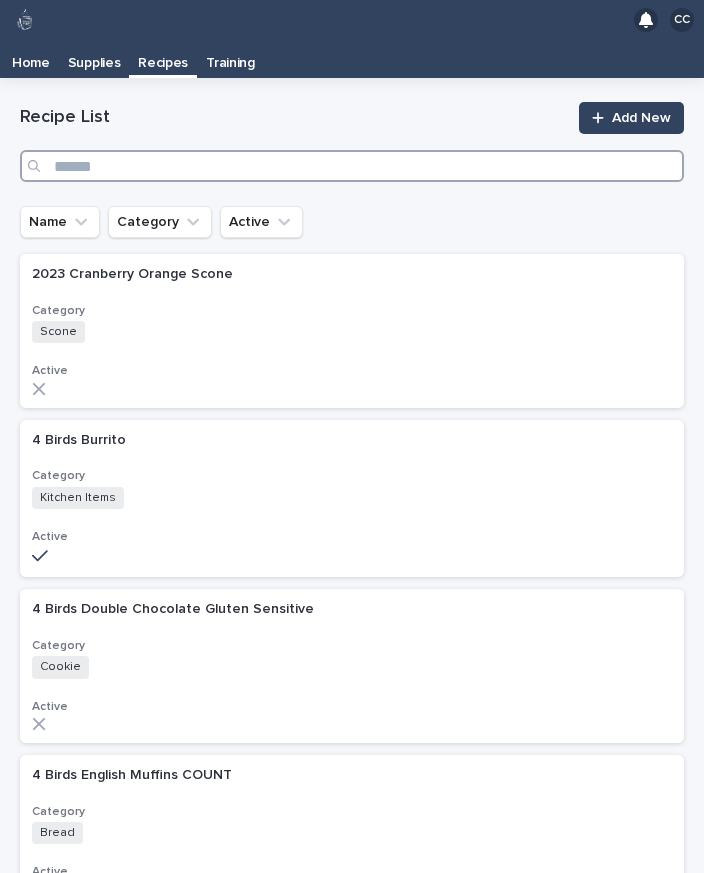 click at bounding box center [352, 166] 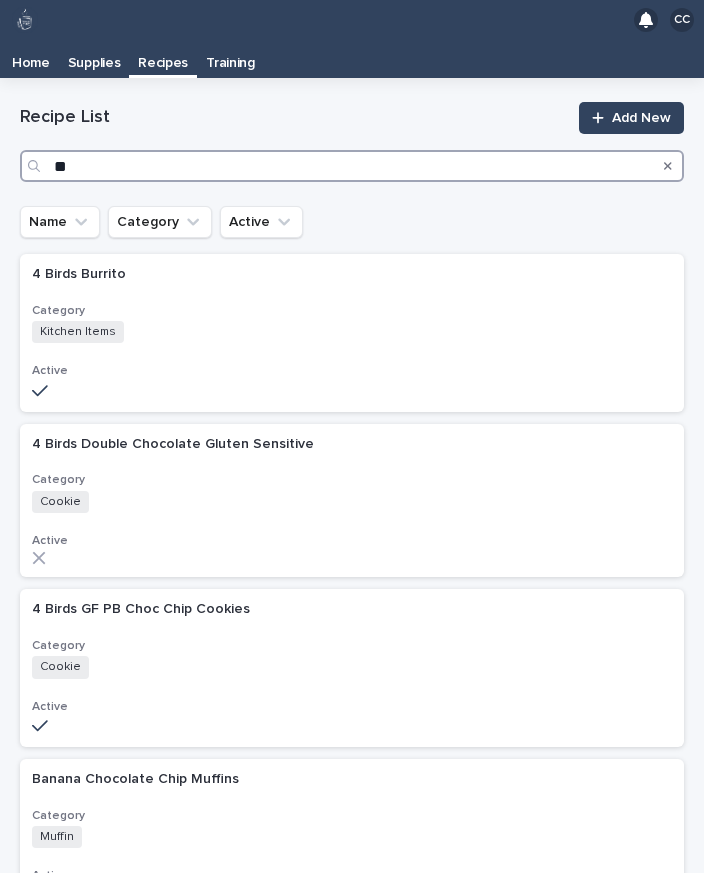 type on "***" 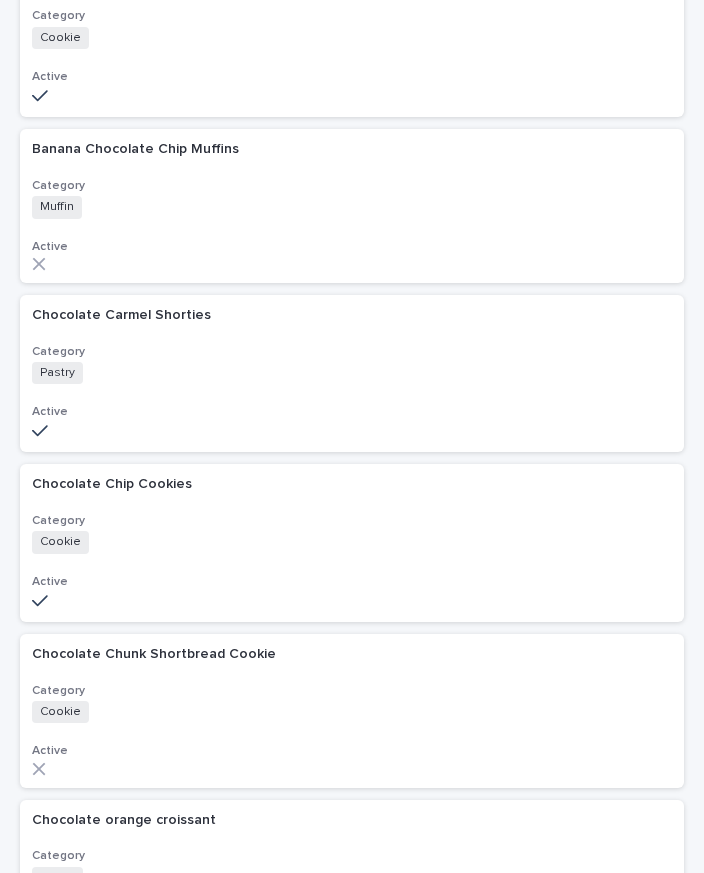 scroll, scrollTop: 461, scrollLeft: 0, axis: vertical 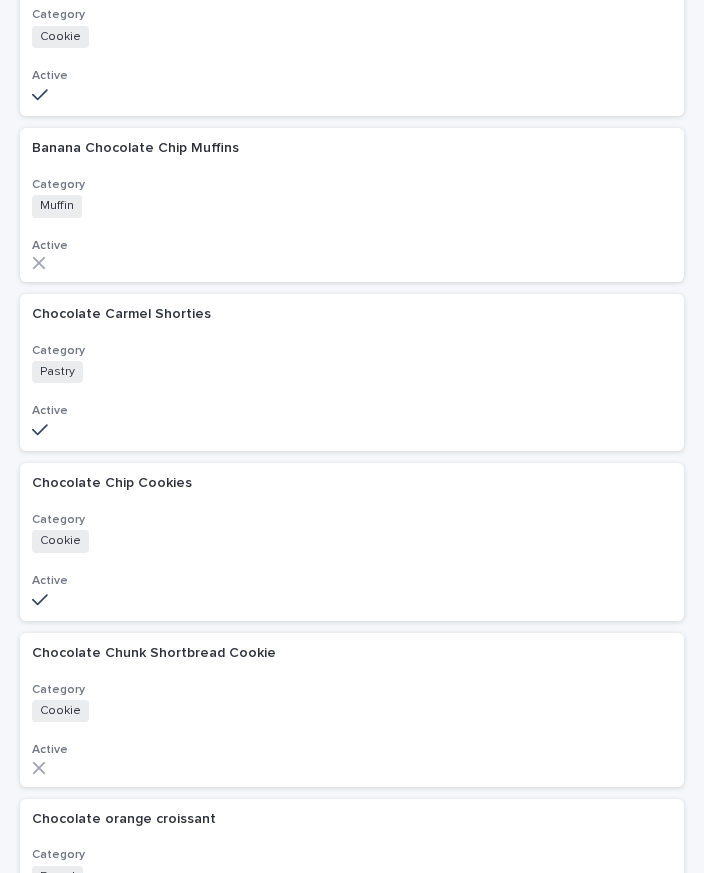 click on "Cookie + 0" at bounding box center (207, 541) 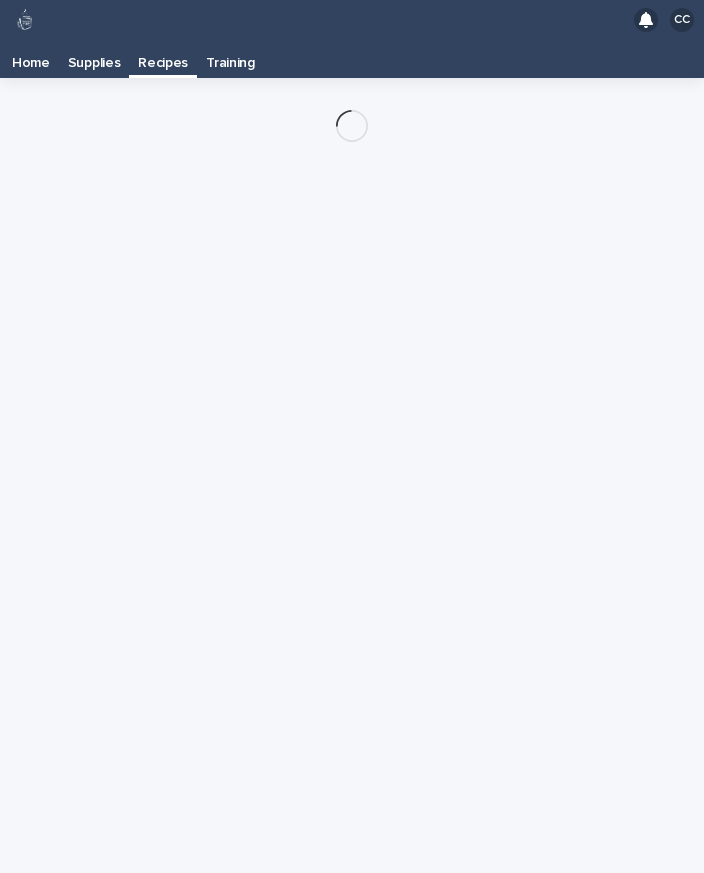 scroll, scrollTop: 0, scrollLeft: 0, axis: both 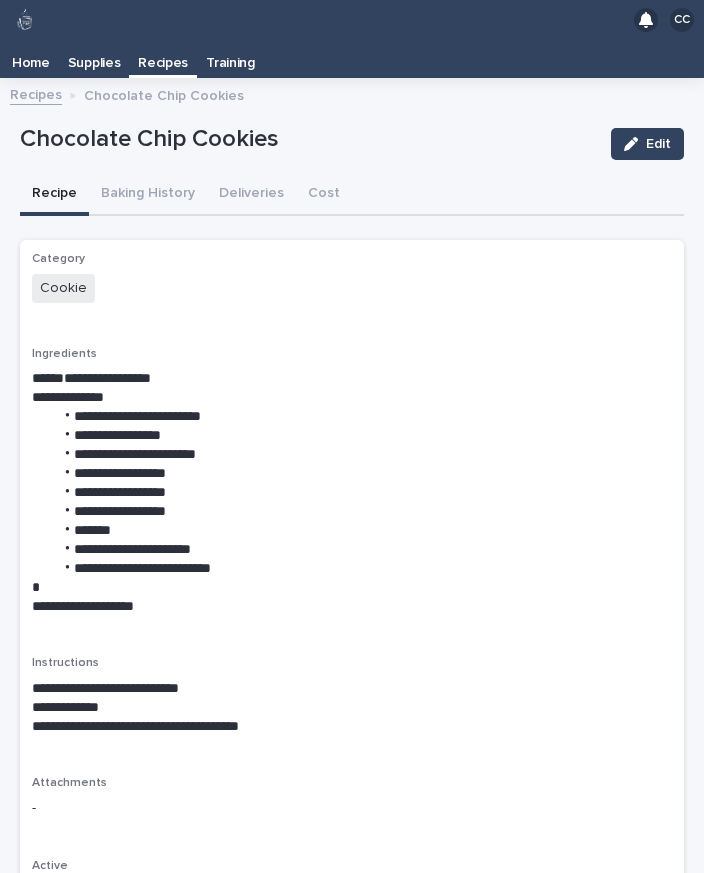 click on "Baking History" at bounding box center (148, 195) 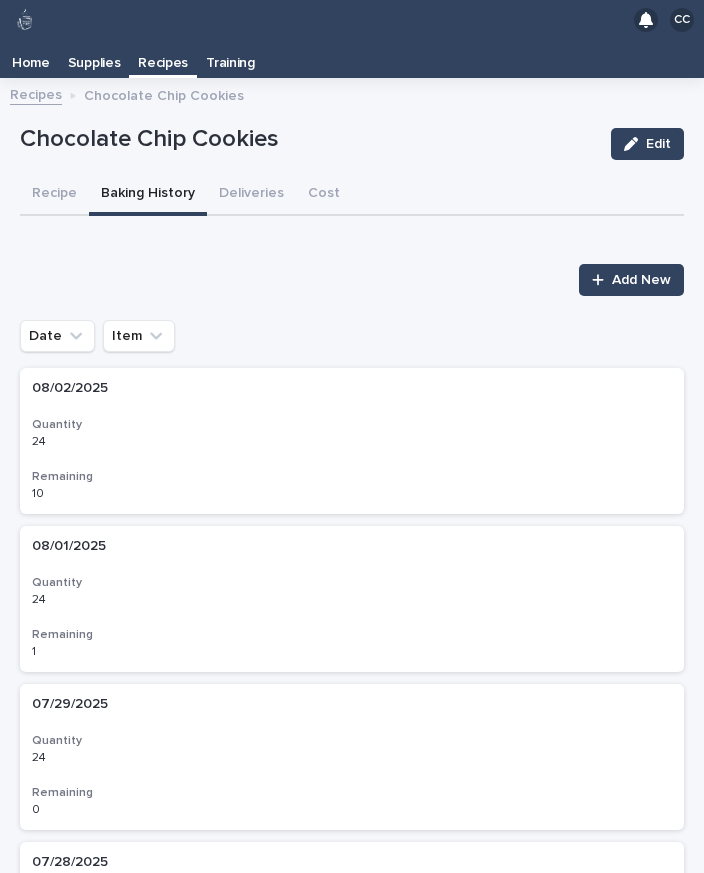 click on "Add New" at bounding box center [641, 280] 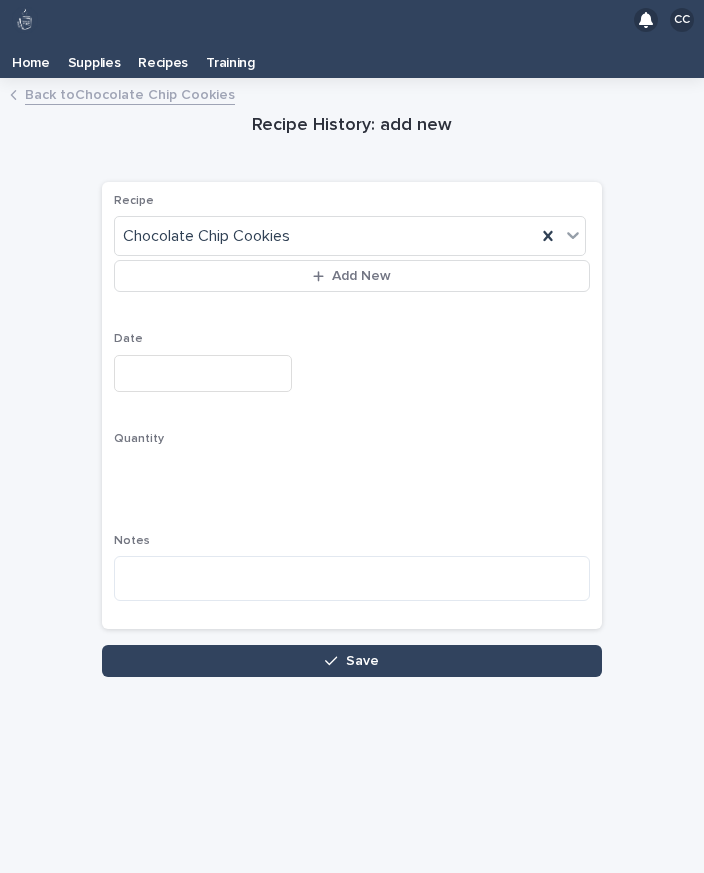 click at bounding box center (203, 373) 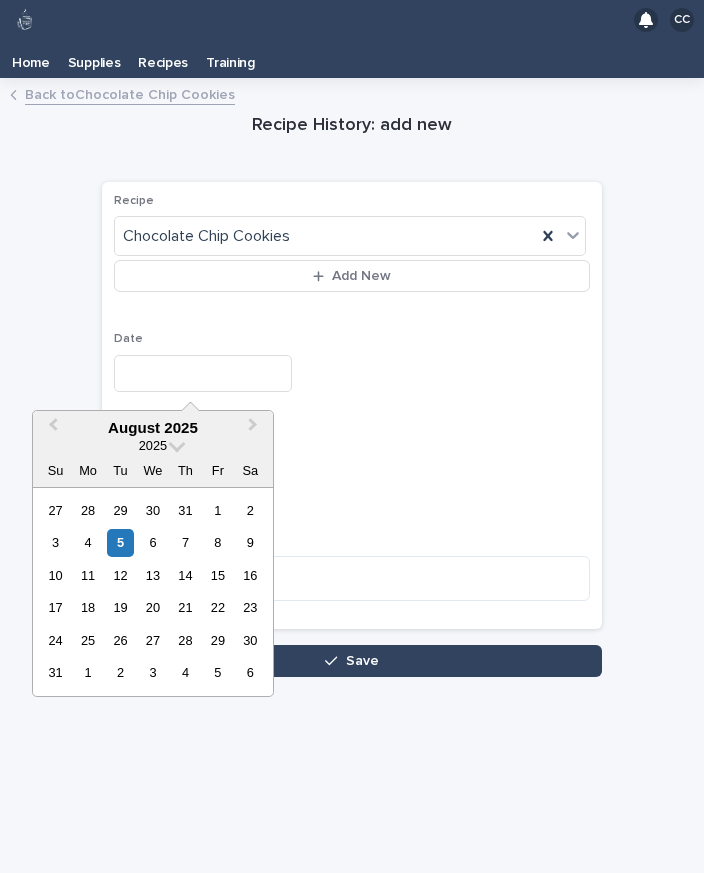 click on "5" at bounding box center (120, 542) 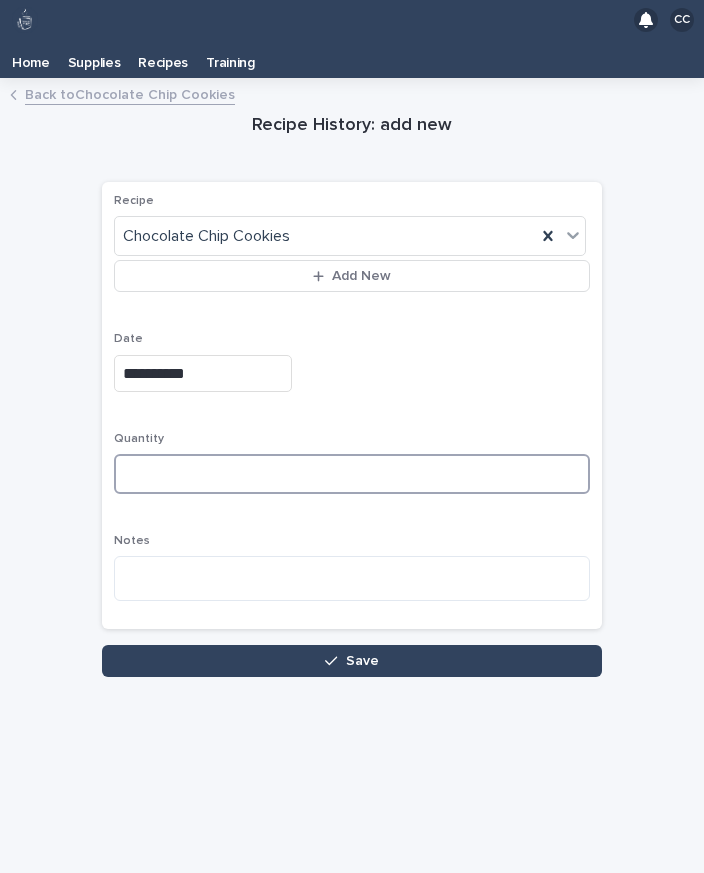 click at bounding box center (352, 474) 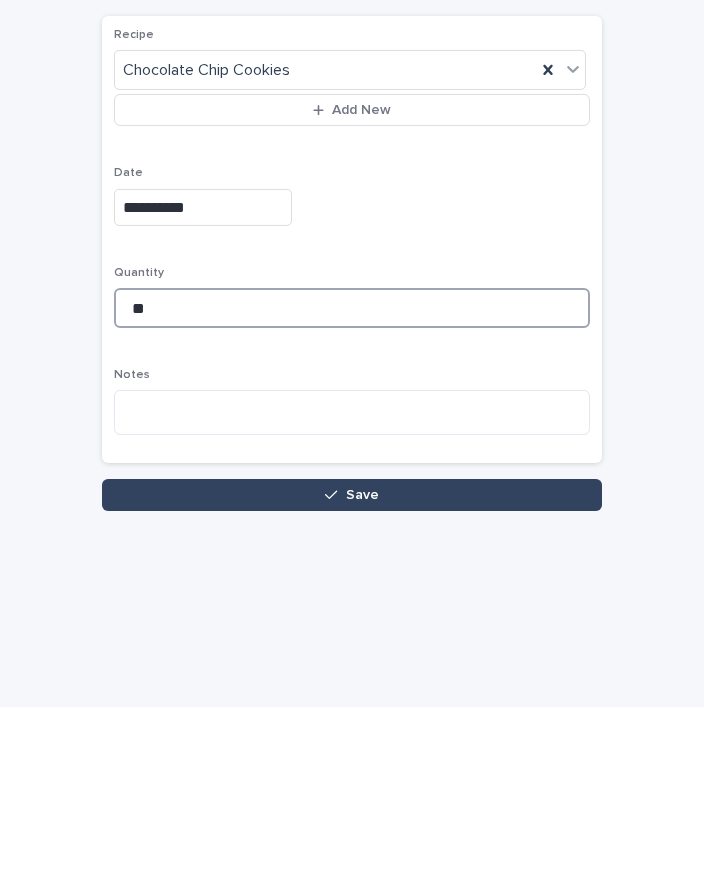 type on "**" 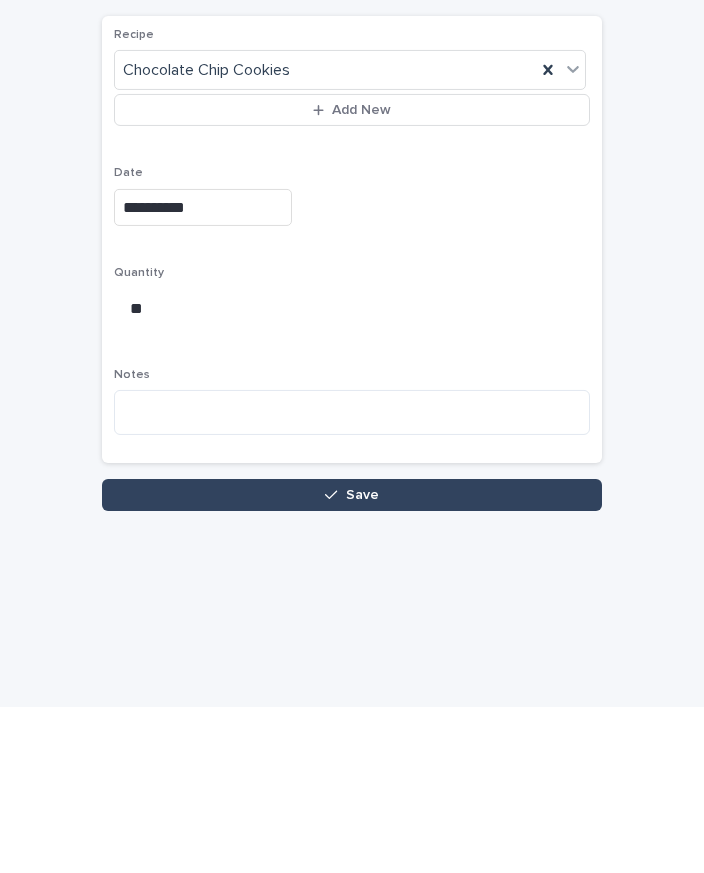 click on "Save" at bounding box center (352, 661) 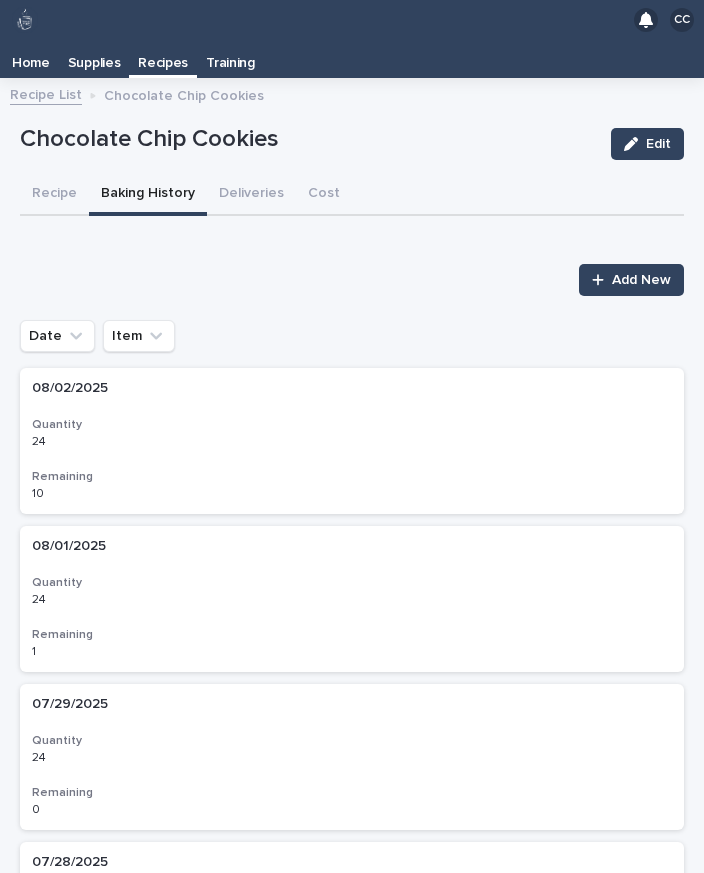 click on "Recipes" at bounding box center (163, 56) 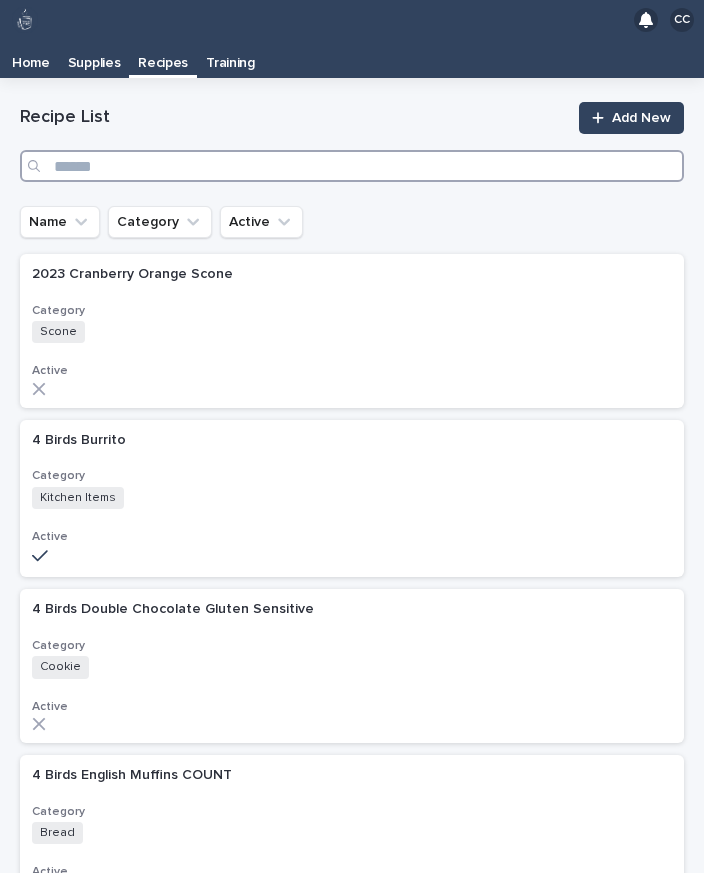 click at bounding box center [352, 166] 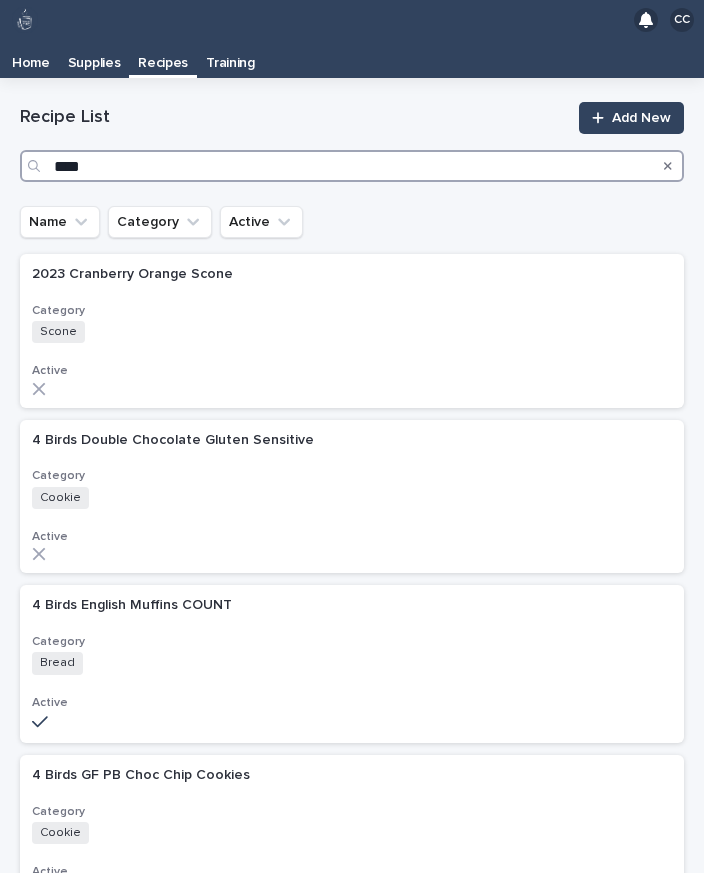 type on "*****" 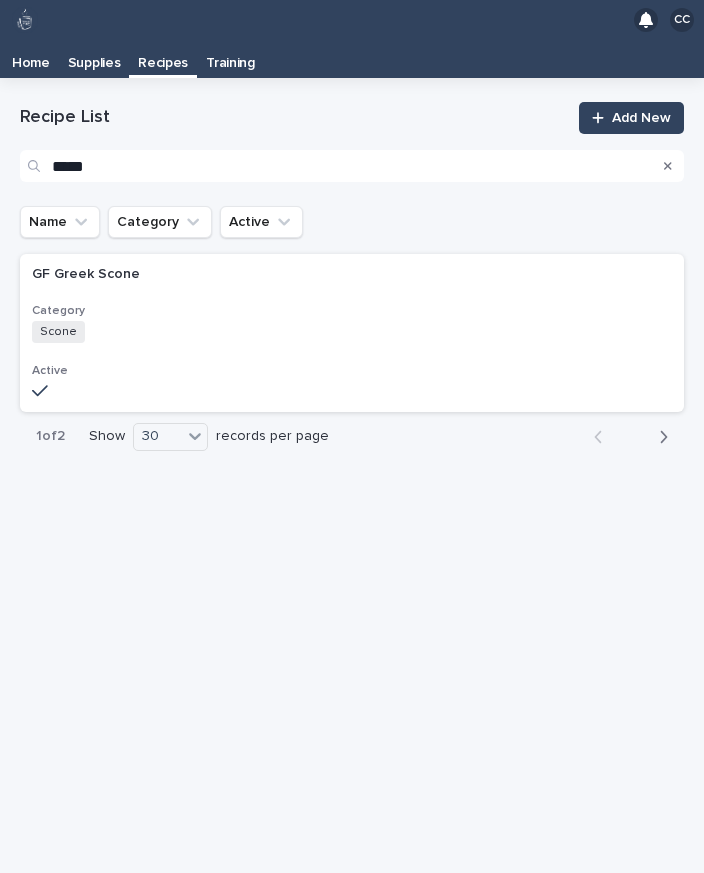 click on "Category" at bounding box center [352, 311] 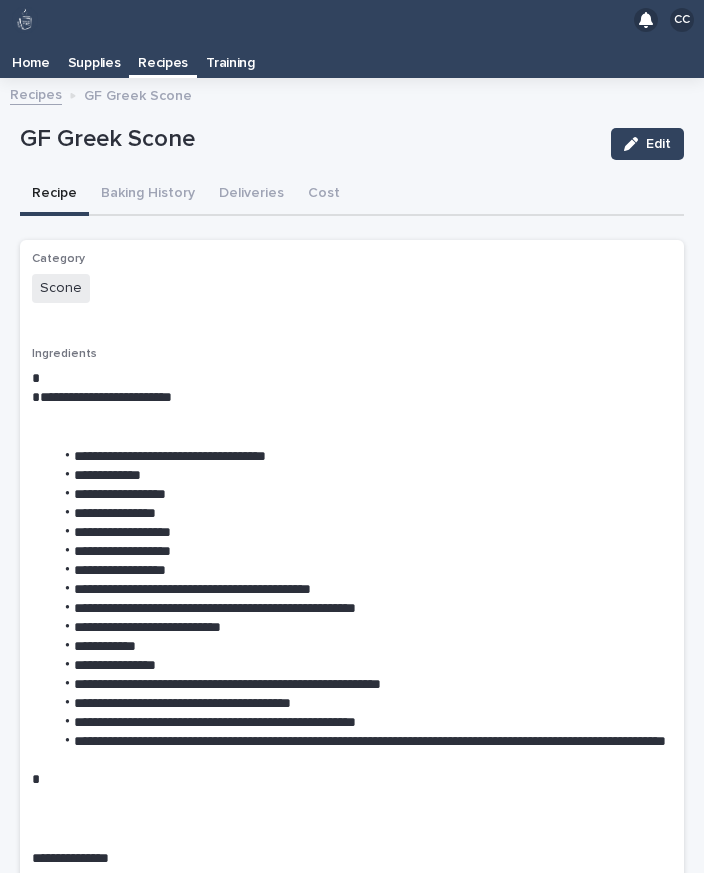 click on "Baking History" at bounding box center [148, 195] 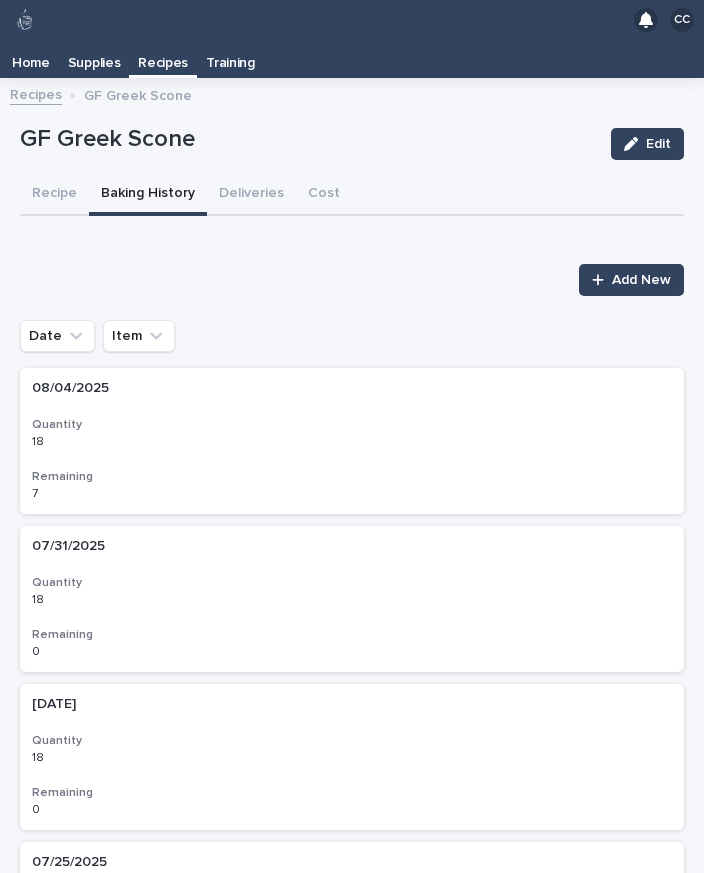 click on "Add New" at bounding box center [641, 280] 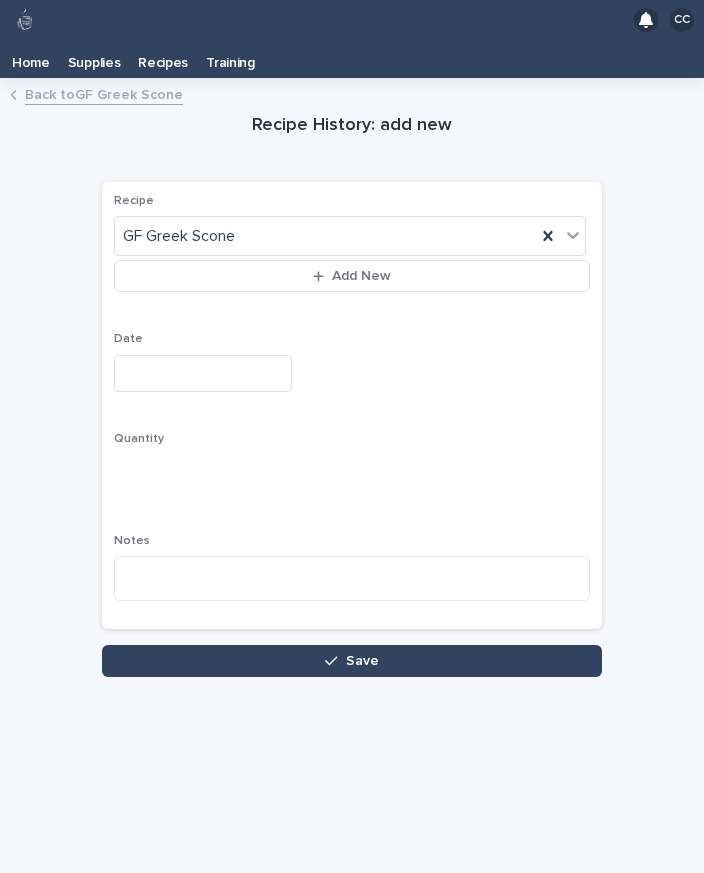 click at bounding box center (203, 373) 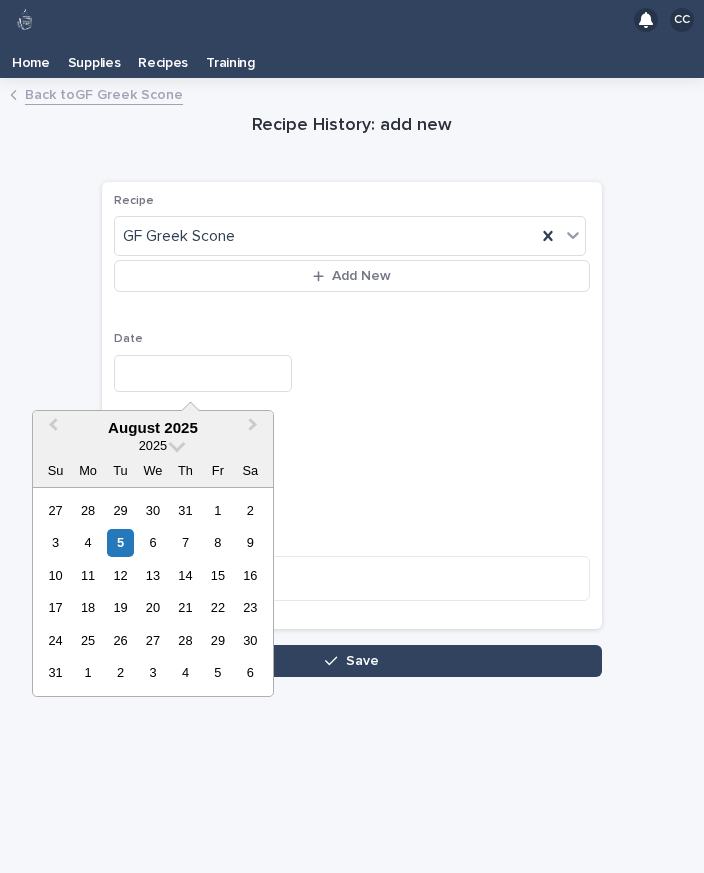 click on "5" at bounding box center [120, 542] 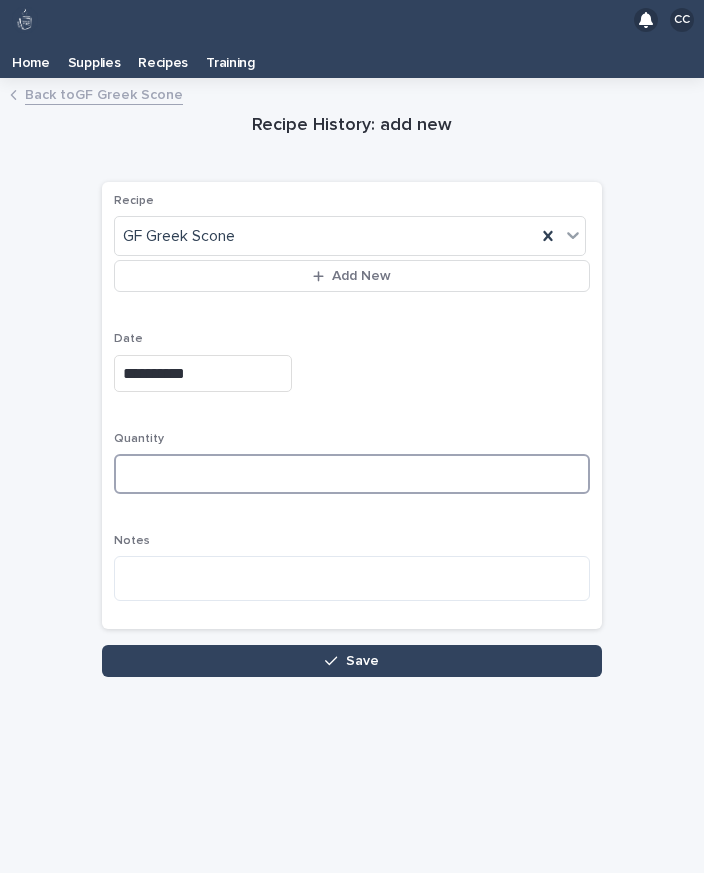 click at bounding box center [352, 474] 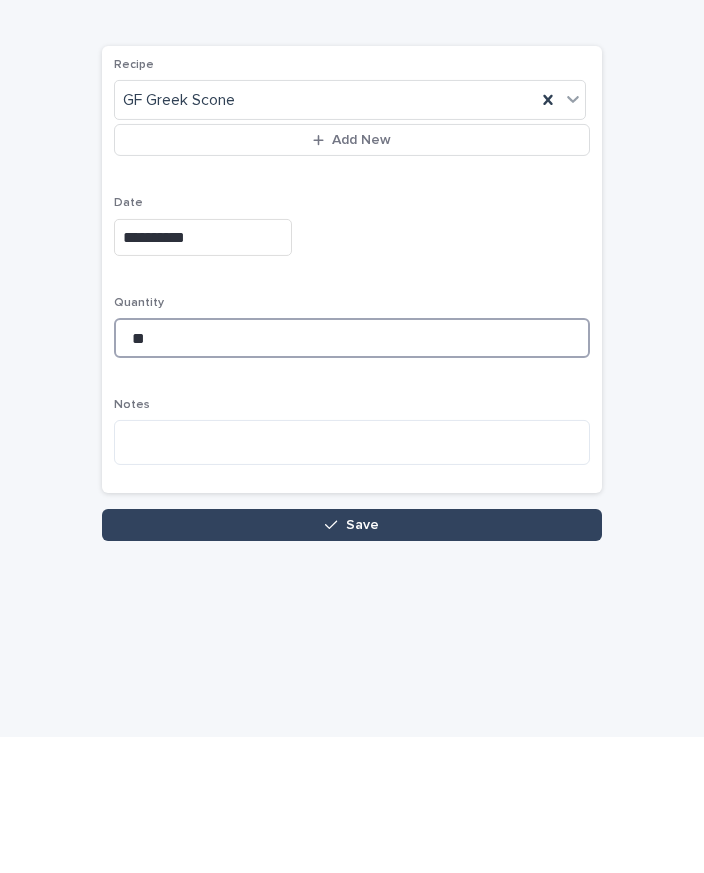 type on "**" 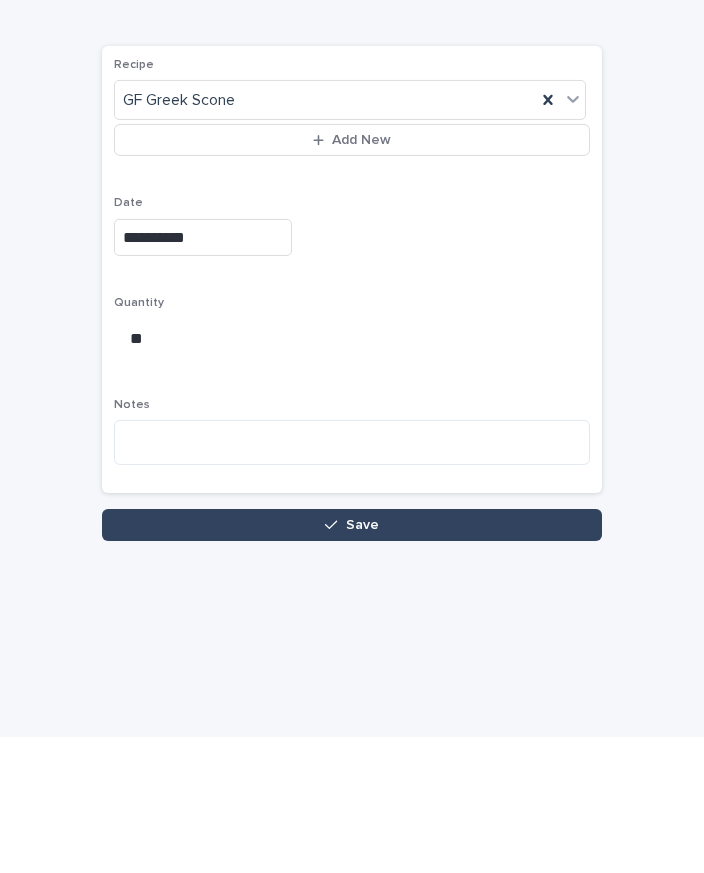 click on "Save" at bounding box center [352, 661] 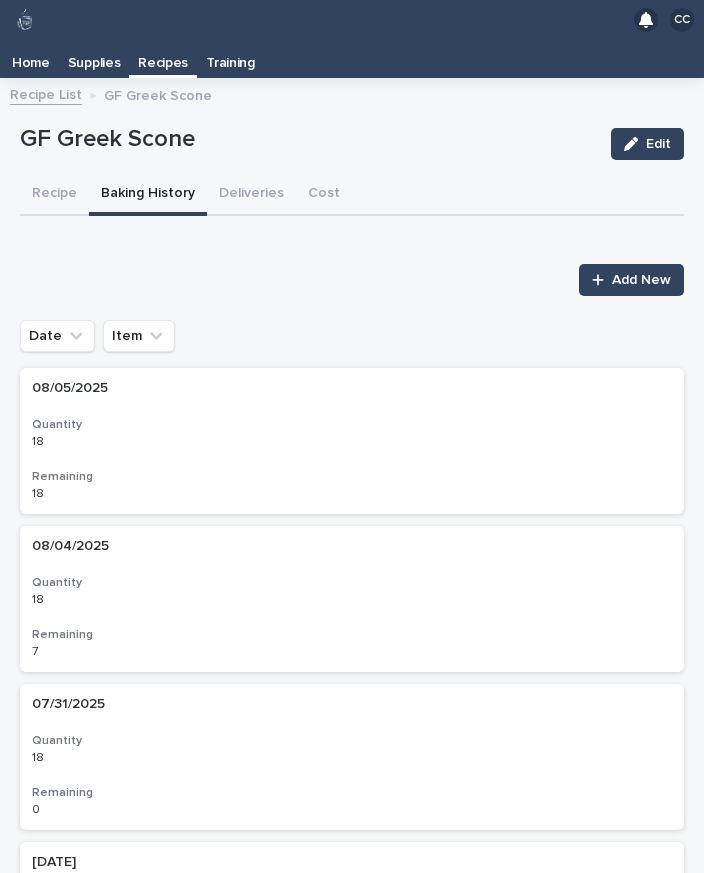 scroll, scrollTop: 31, scrollLeft: 0, axis: vertical 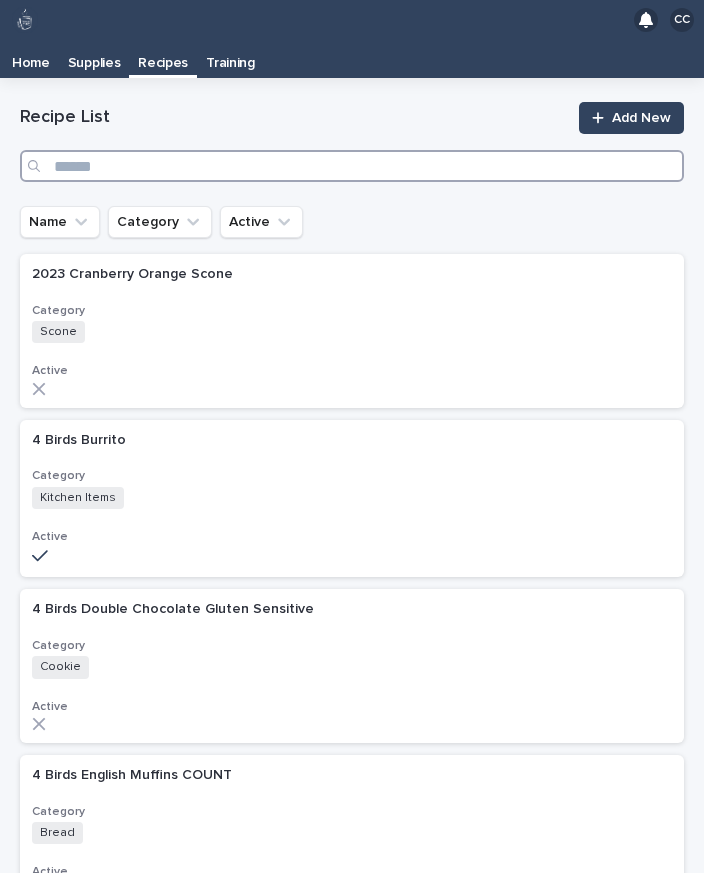 click at bounding box center (352, 166) 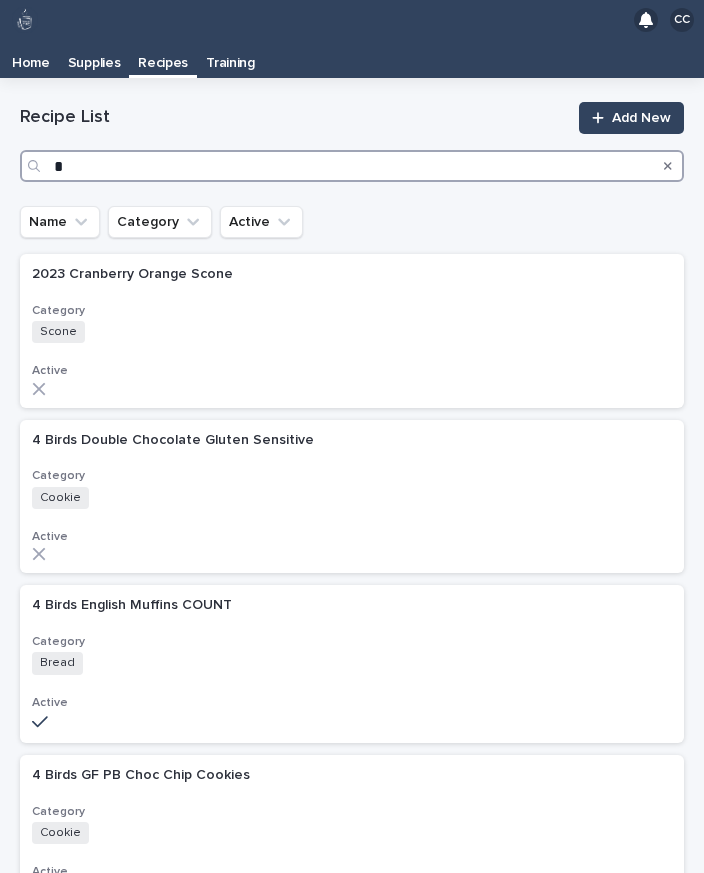 type on "**" 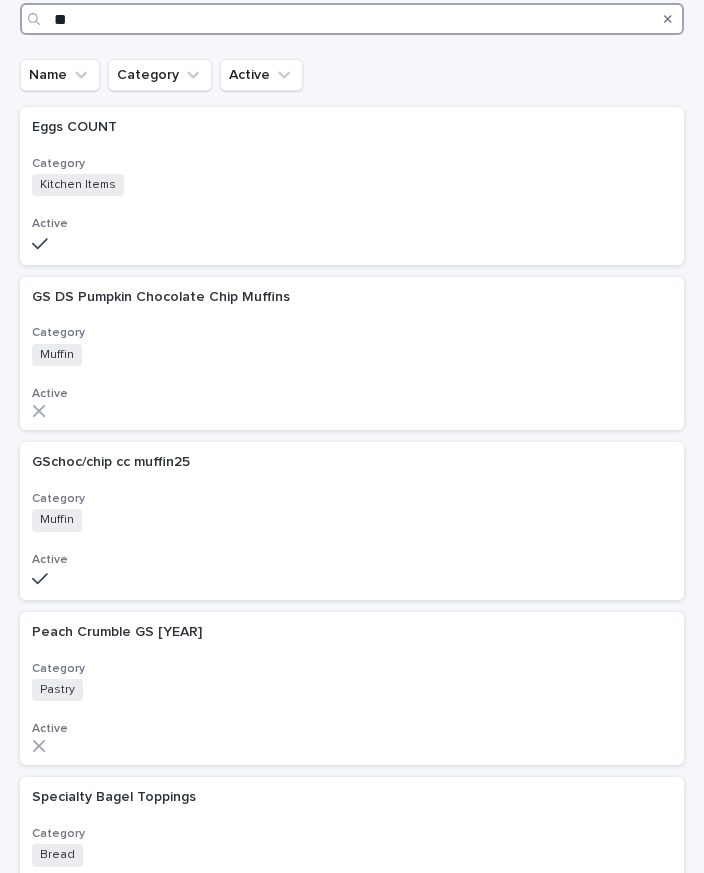 scroll, scrollTop: 181, scrollLeft: 0, axis: vertical 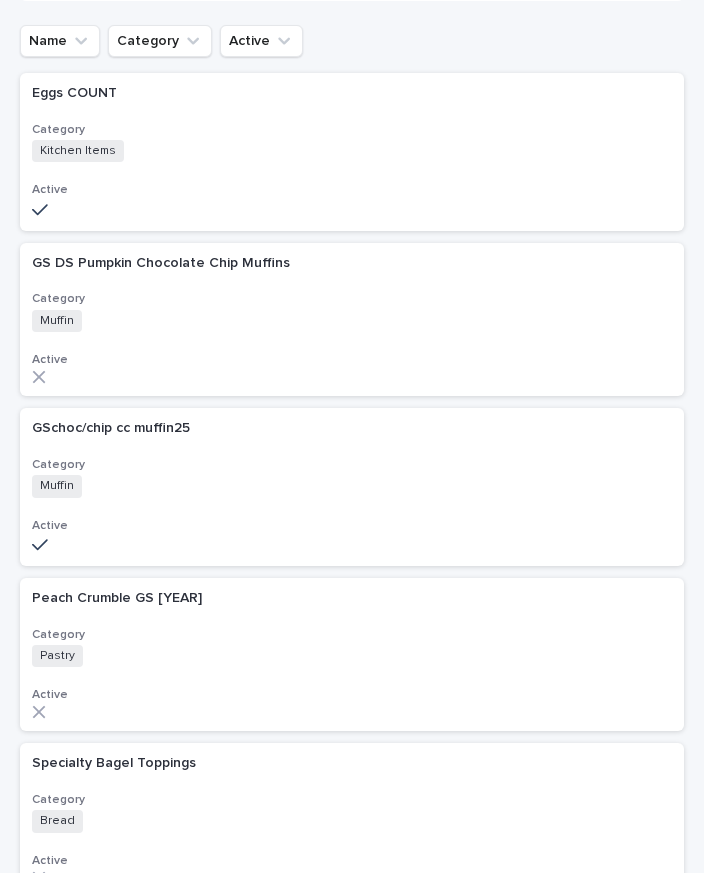click on "Category" at bounding box center (352, 465) 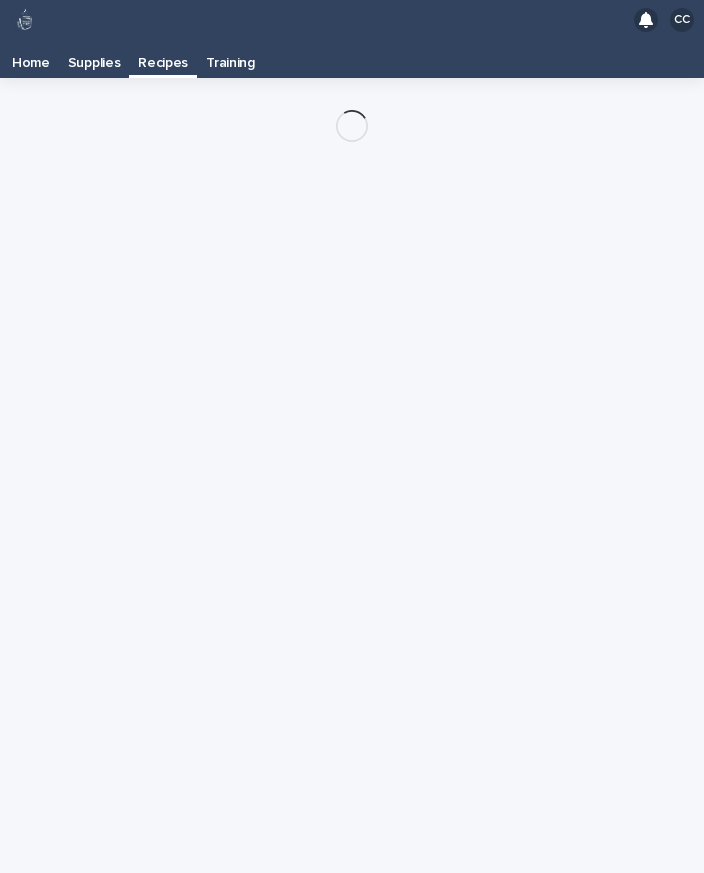 scroll, scrollTop: 0, scrollLeft: 0, axis: both 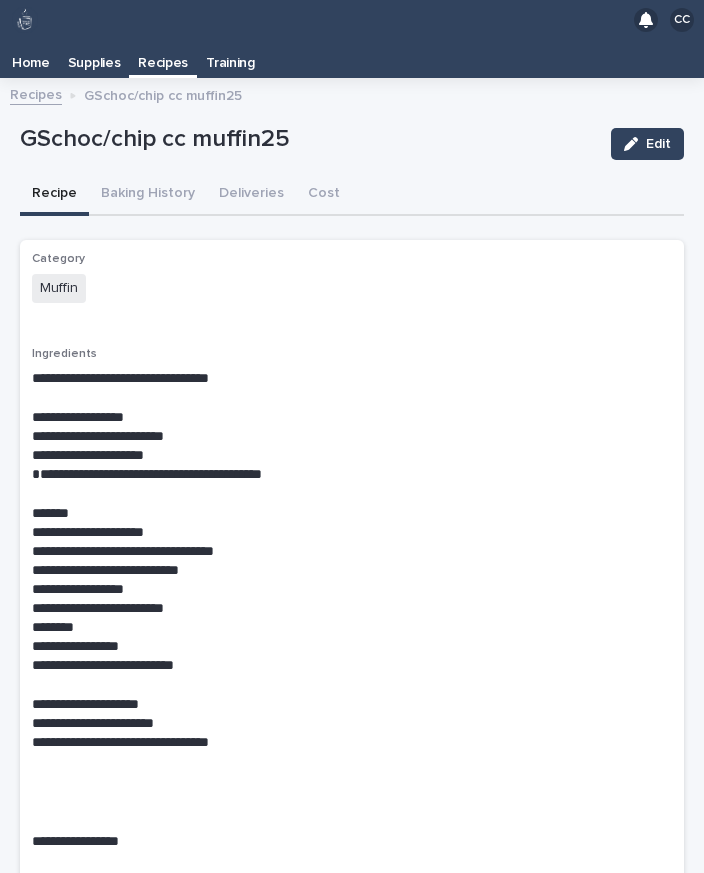 click on "Recipes" at bounding box center (163, 56) 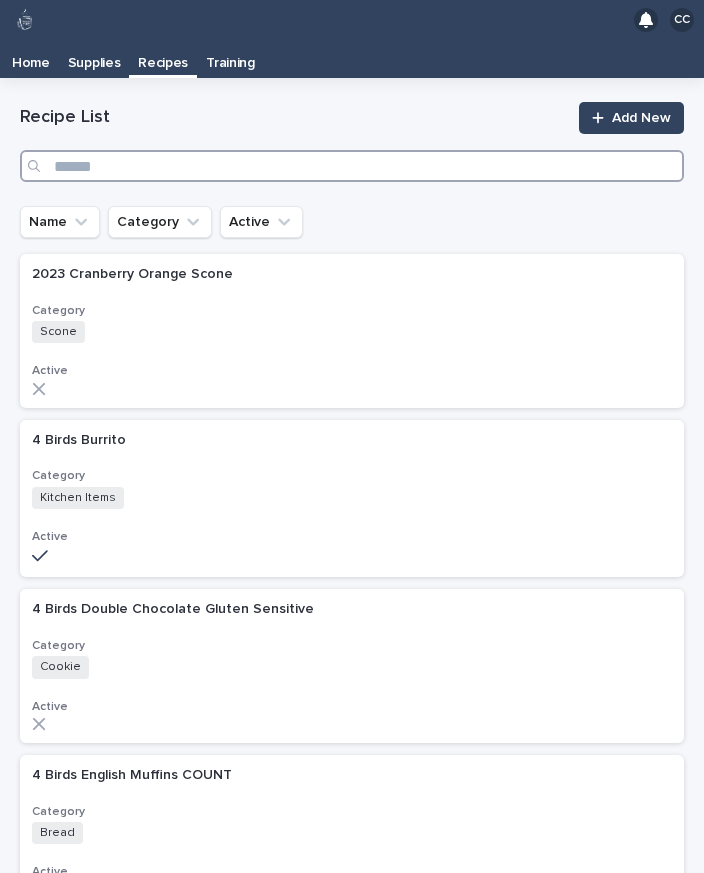click at bounding box center [352, 166] 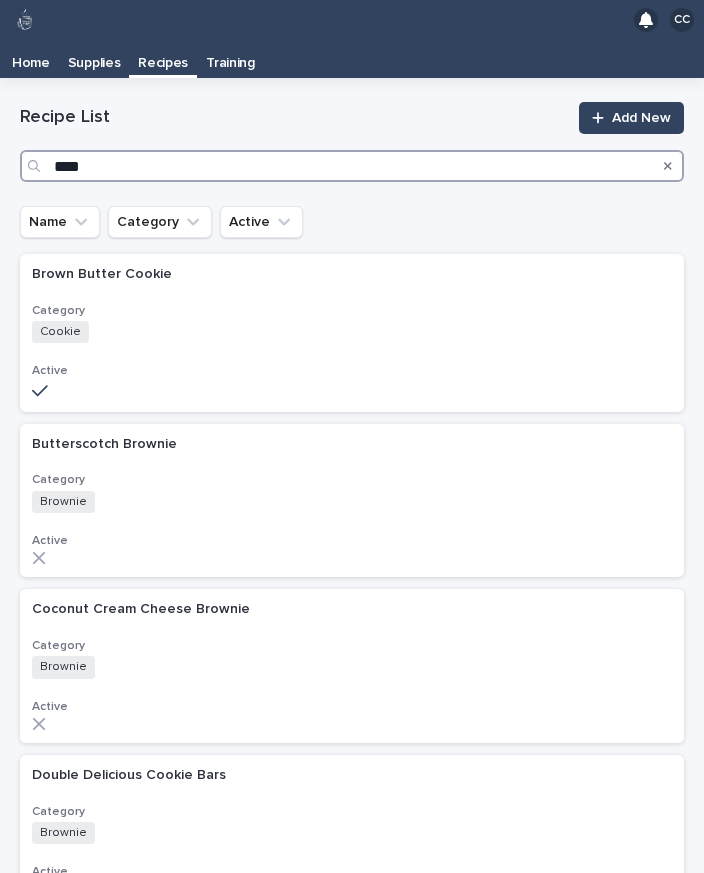 type on "*****" 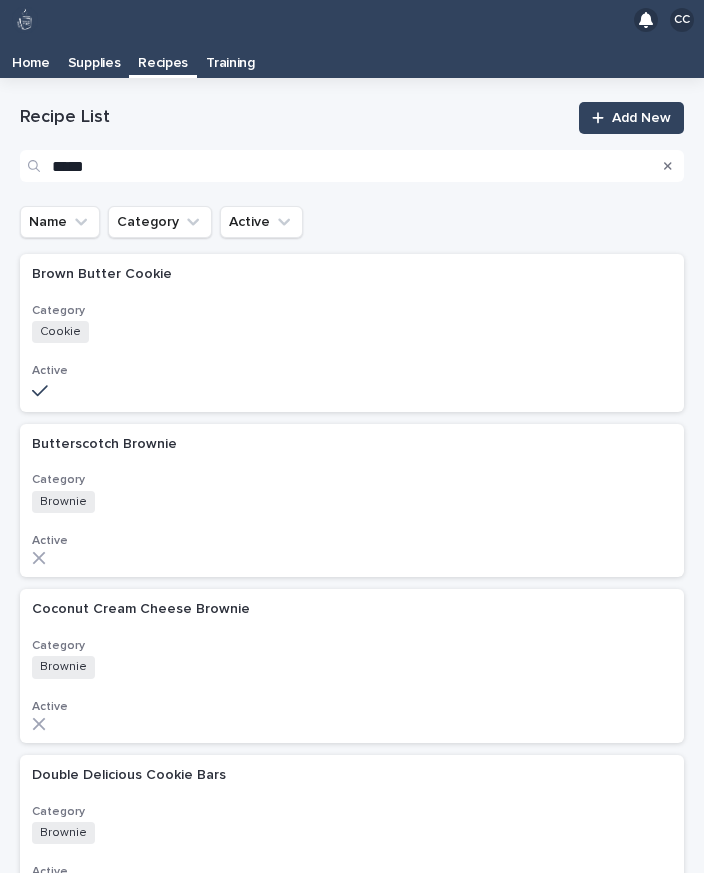 click on "Category" at bounding box center [352, 311] 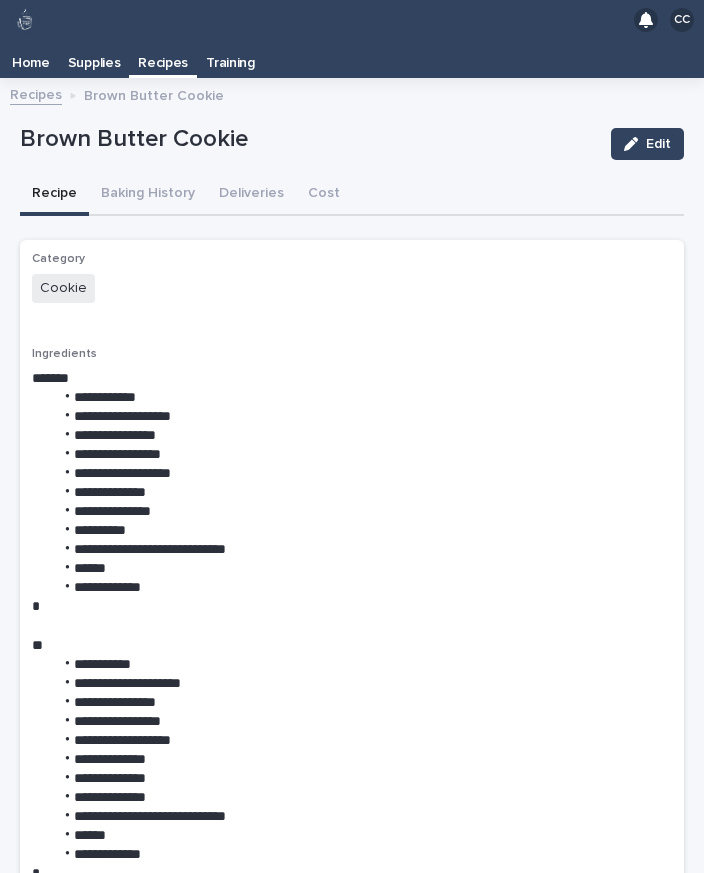 scroll, scrollTop: 0, scrollLeft: 0, axis: both 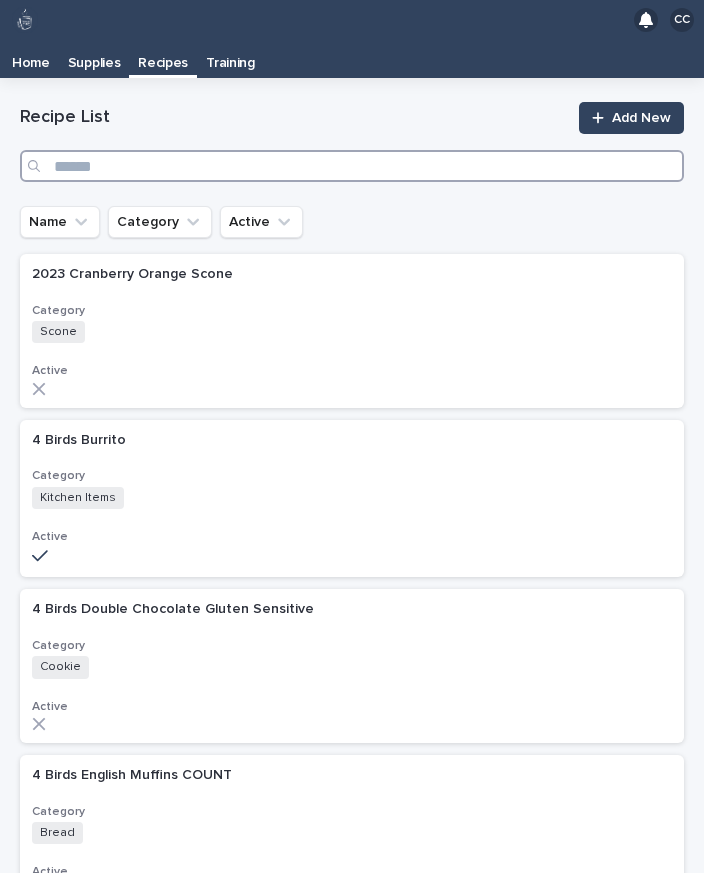 click at bounding box center (352, 166) 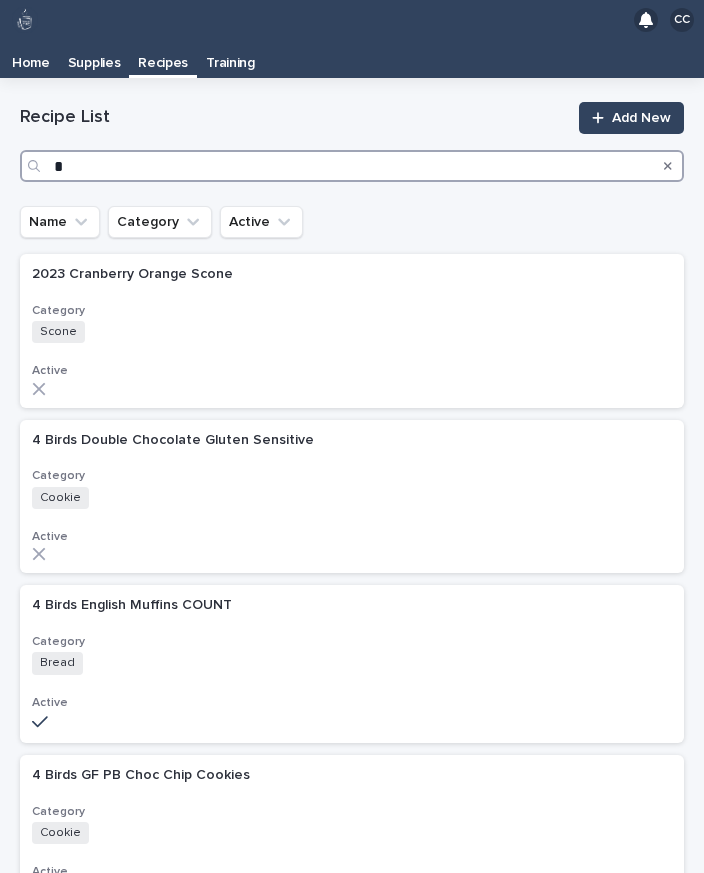 type on "**" 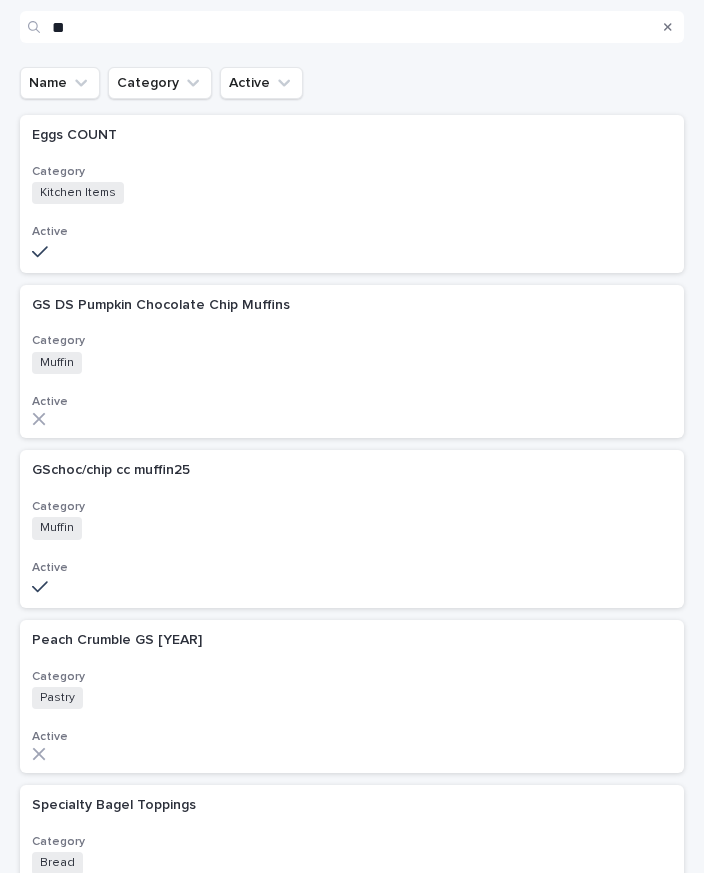 click on "Category" at bounding box center (352, 507) 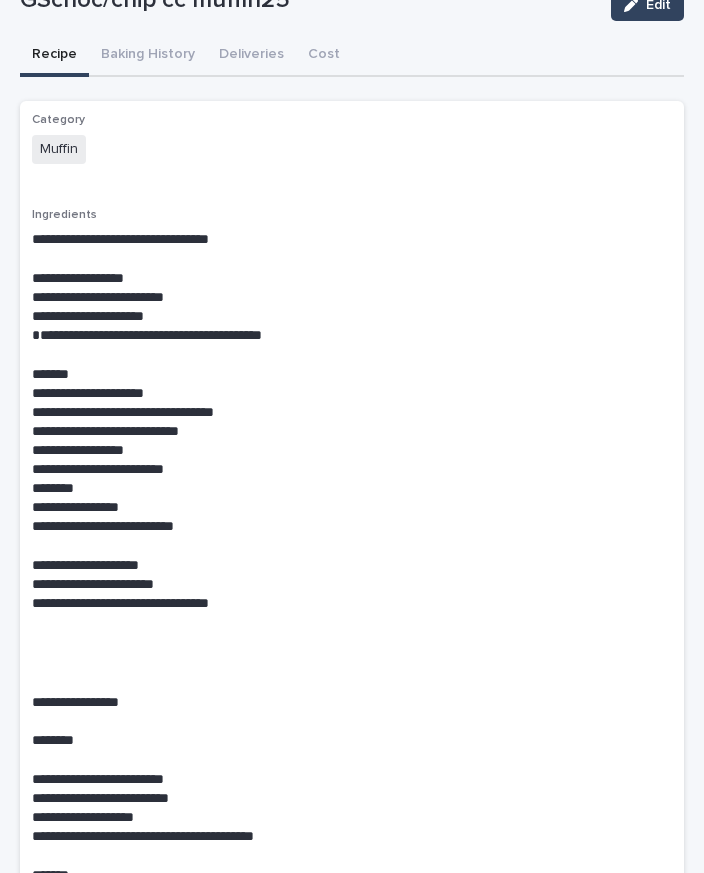 scroll, scrollTop: 9, scrollLeft: 0, axis: vertical 